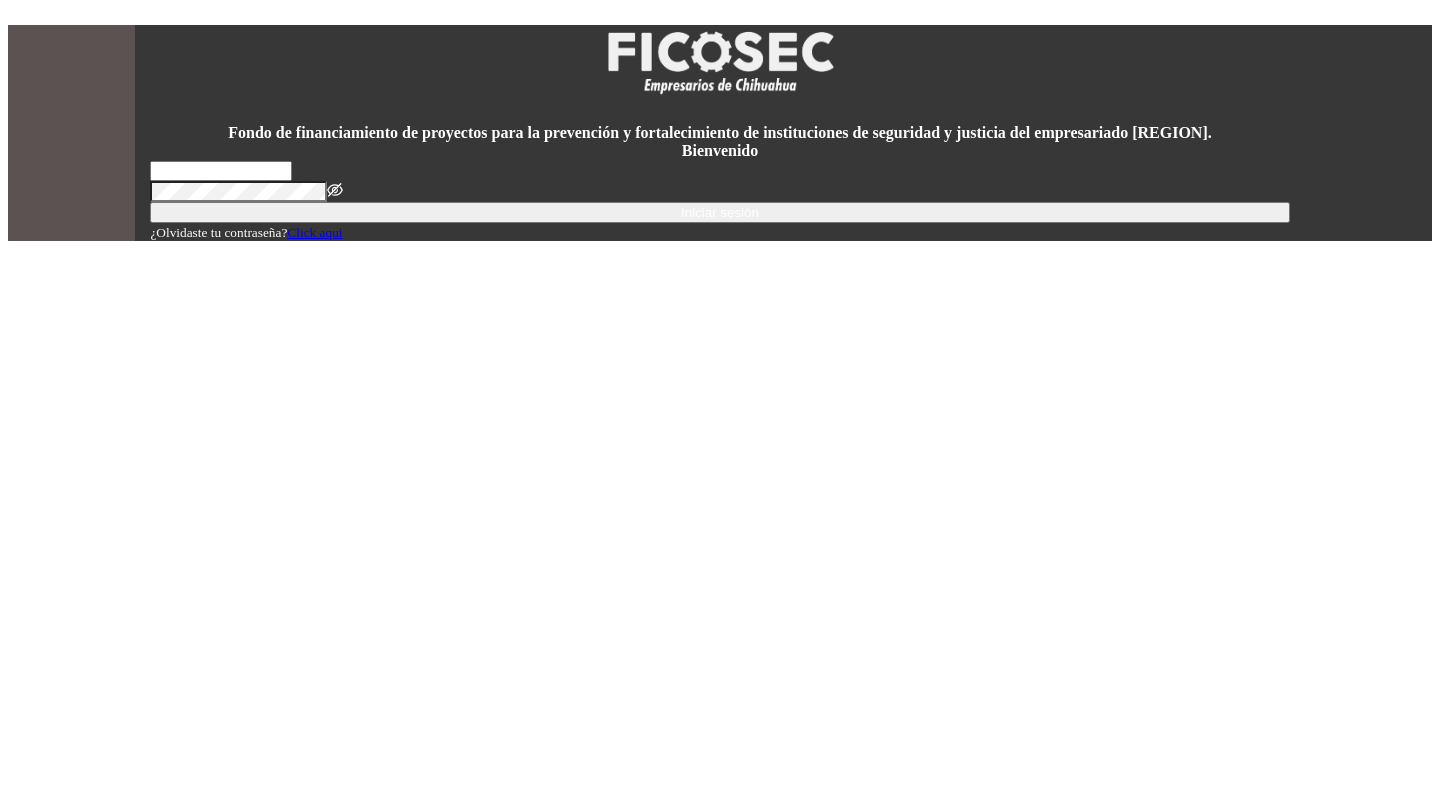 scroll, scrollTop: 0, scrollLeft: 0, axis: both 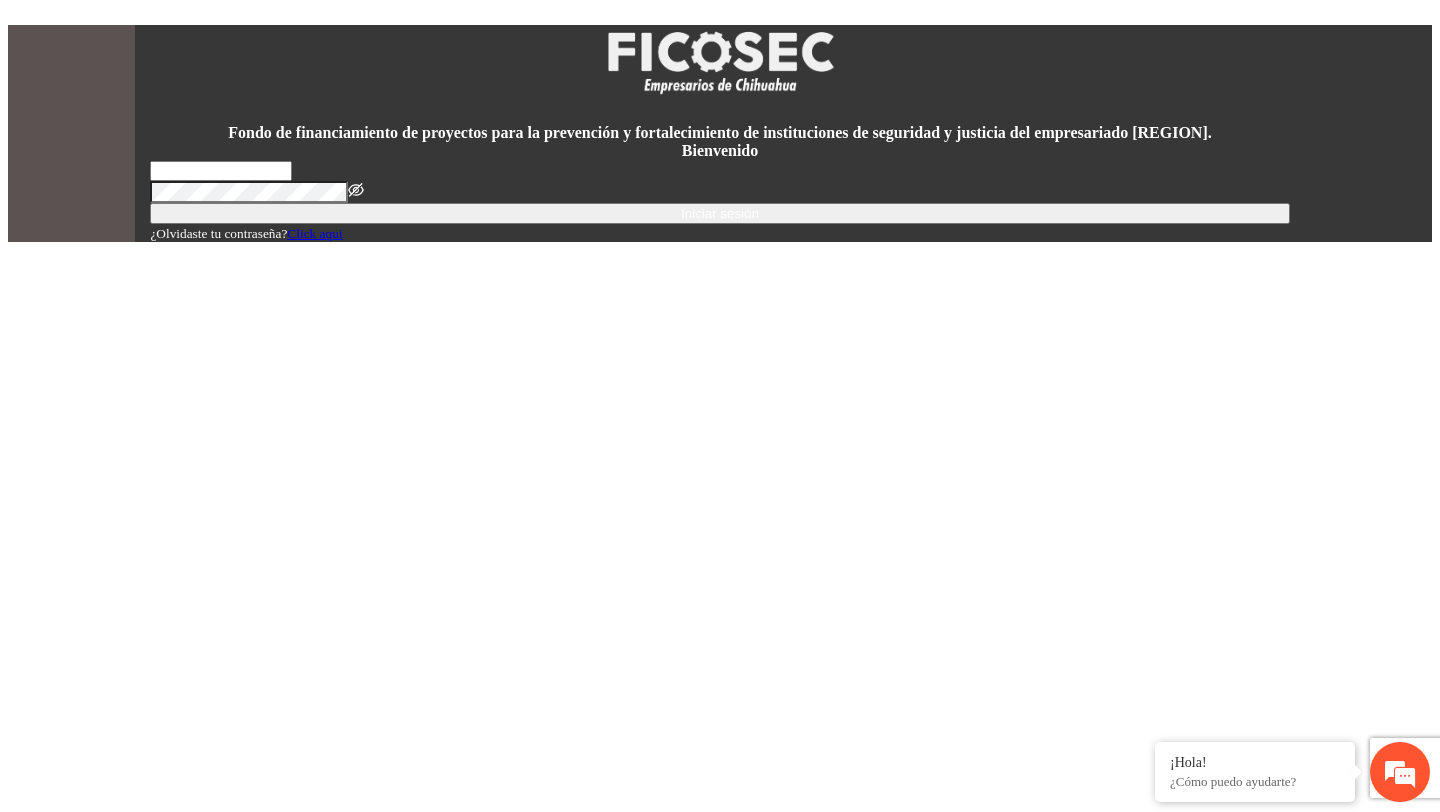 click at bounding box center [221, 171] 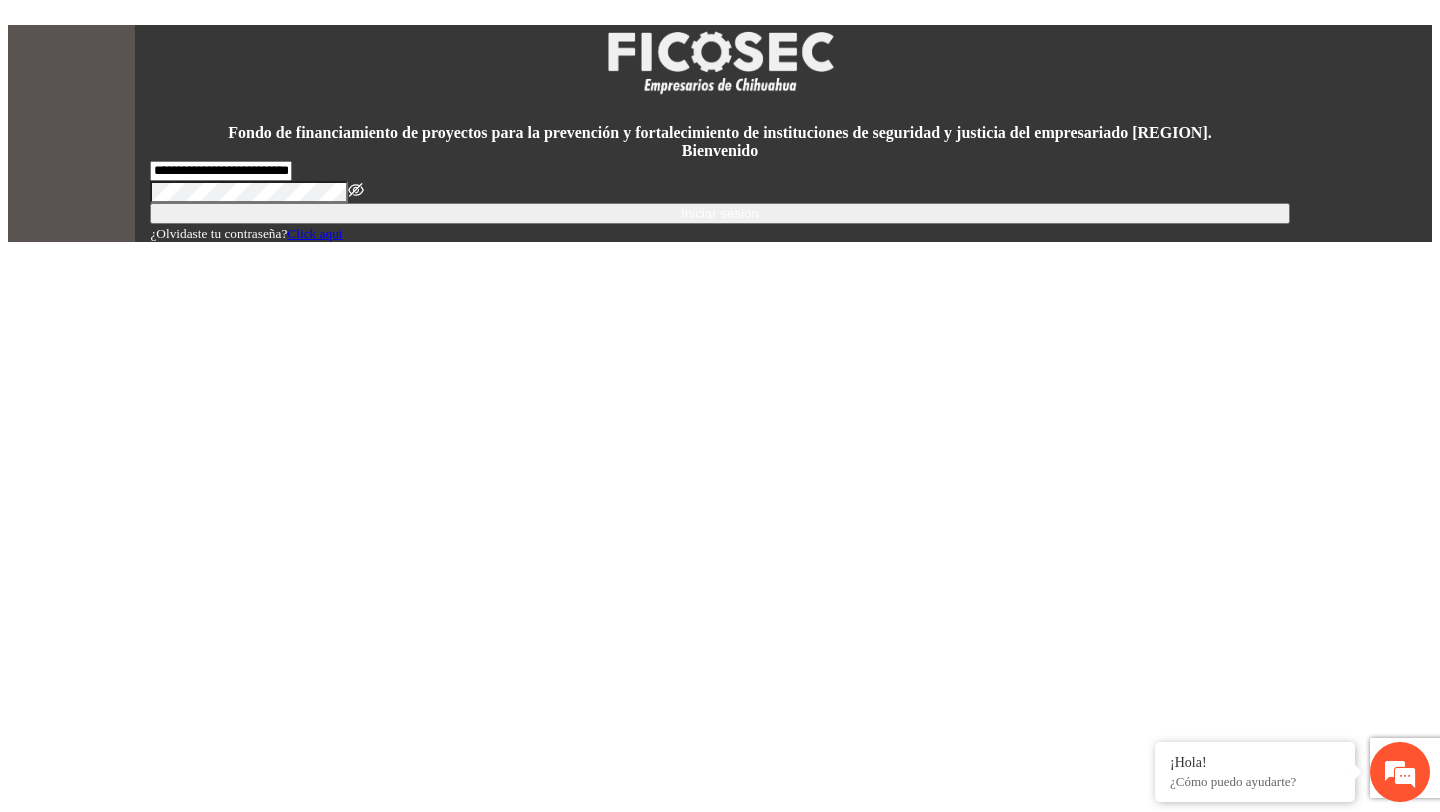 click at bounding box center (357, 190) 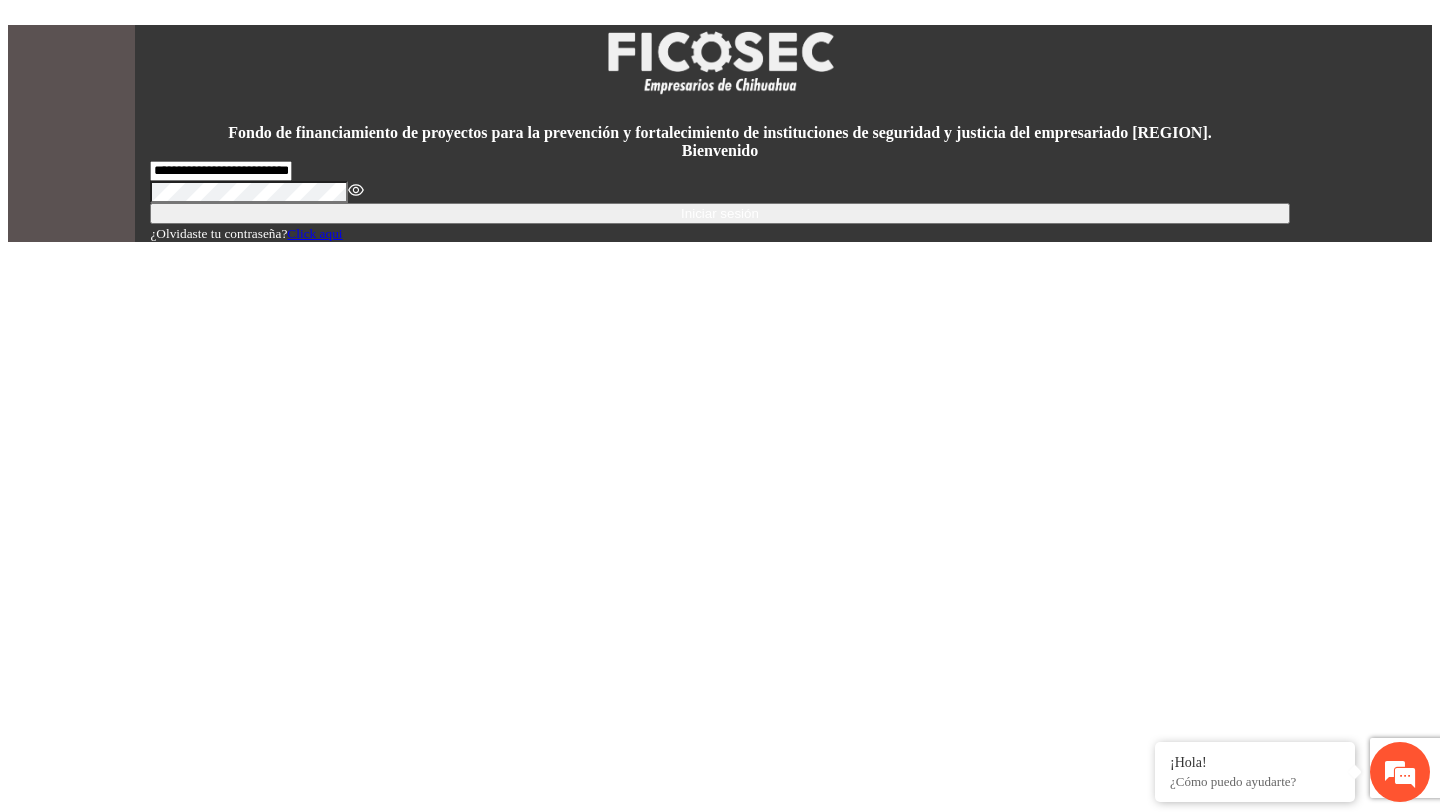 click on "Iniciar sesión" at bounding box center [719, 213] 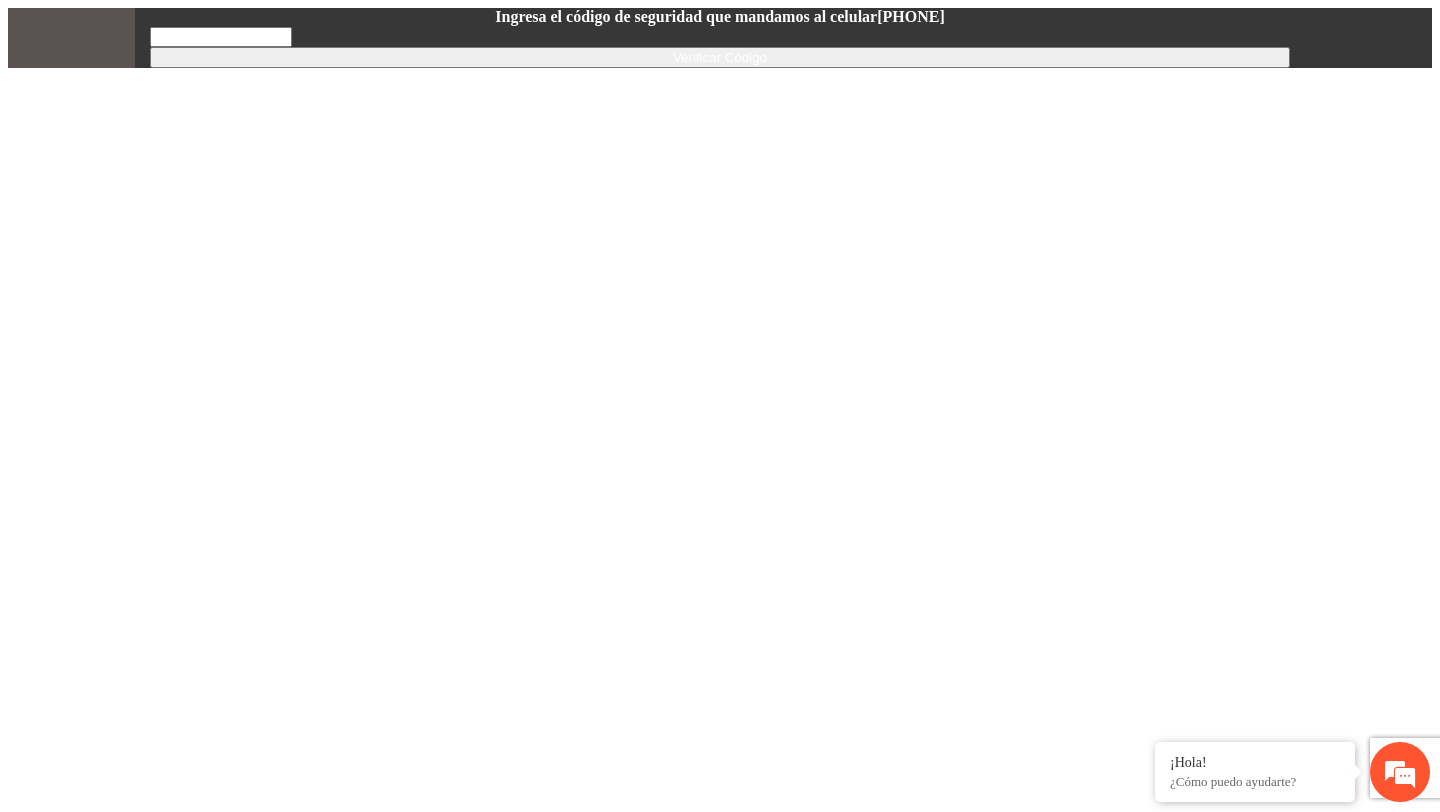 click at bounding box center (221, 37) 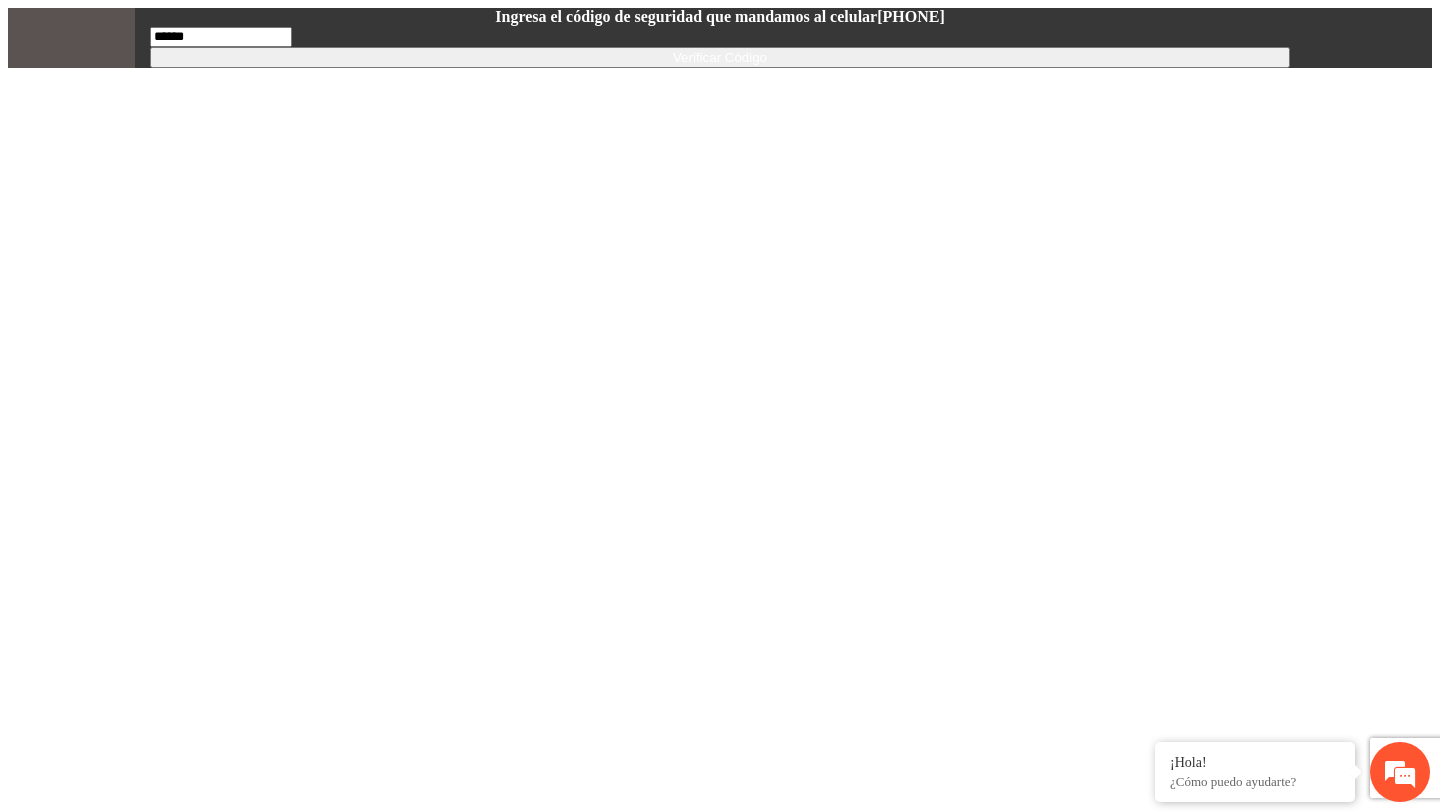 type on "******" 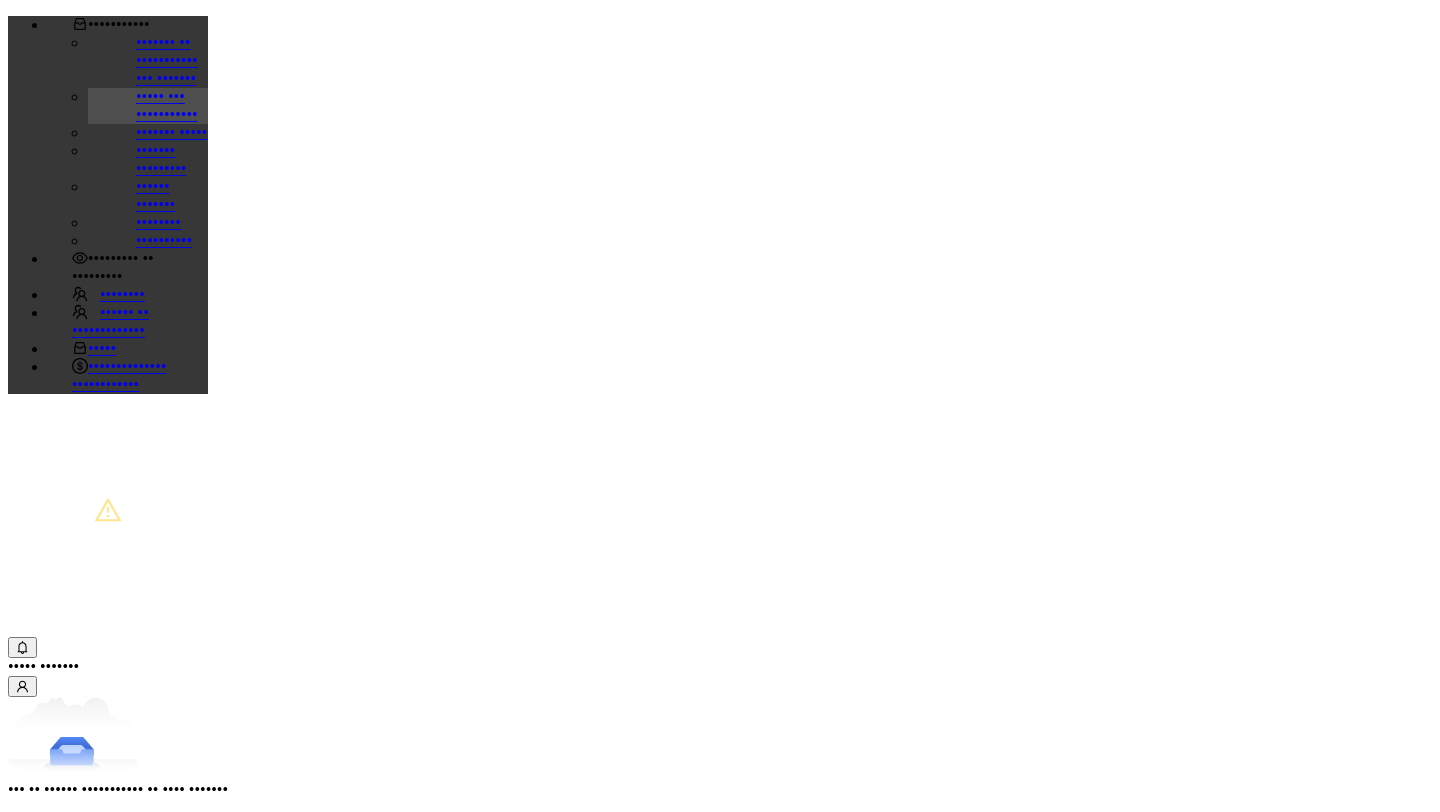 scroll, scrollTop: 0, scrollLeft: 0, axis: both 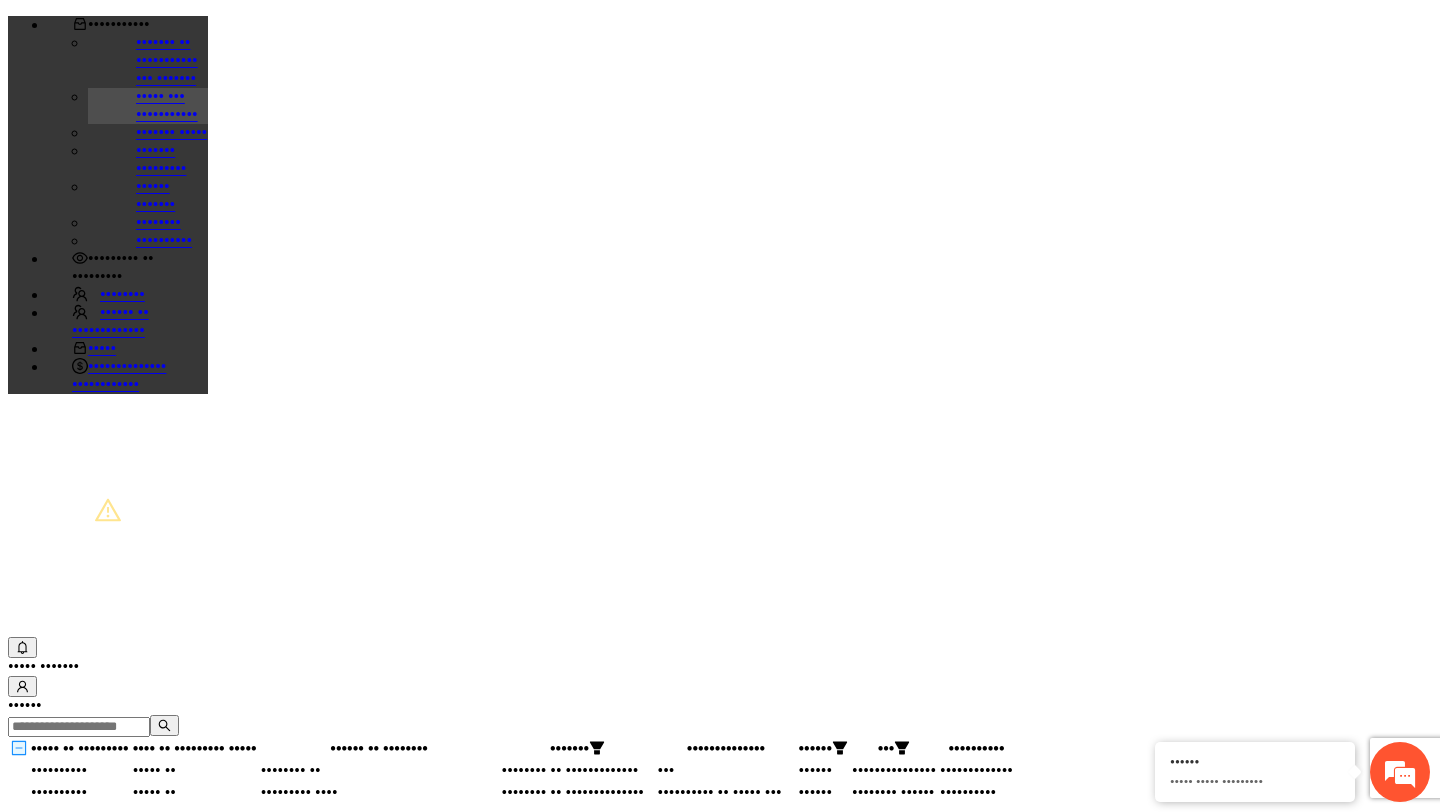 click on "••••••••• •• •••••••••" at bounding box center (119, 24) 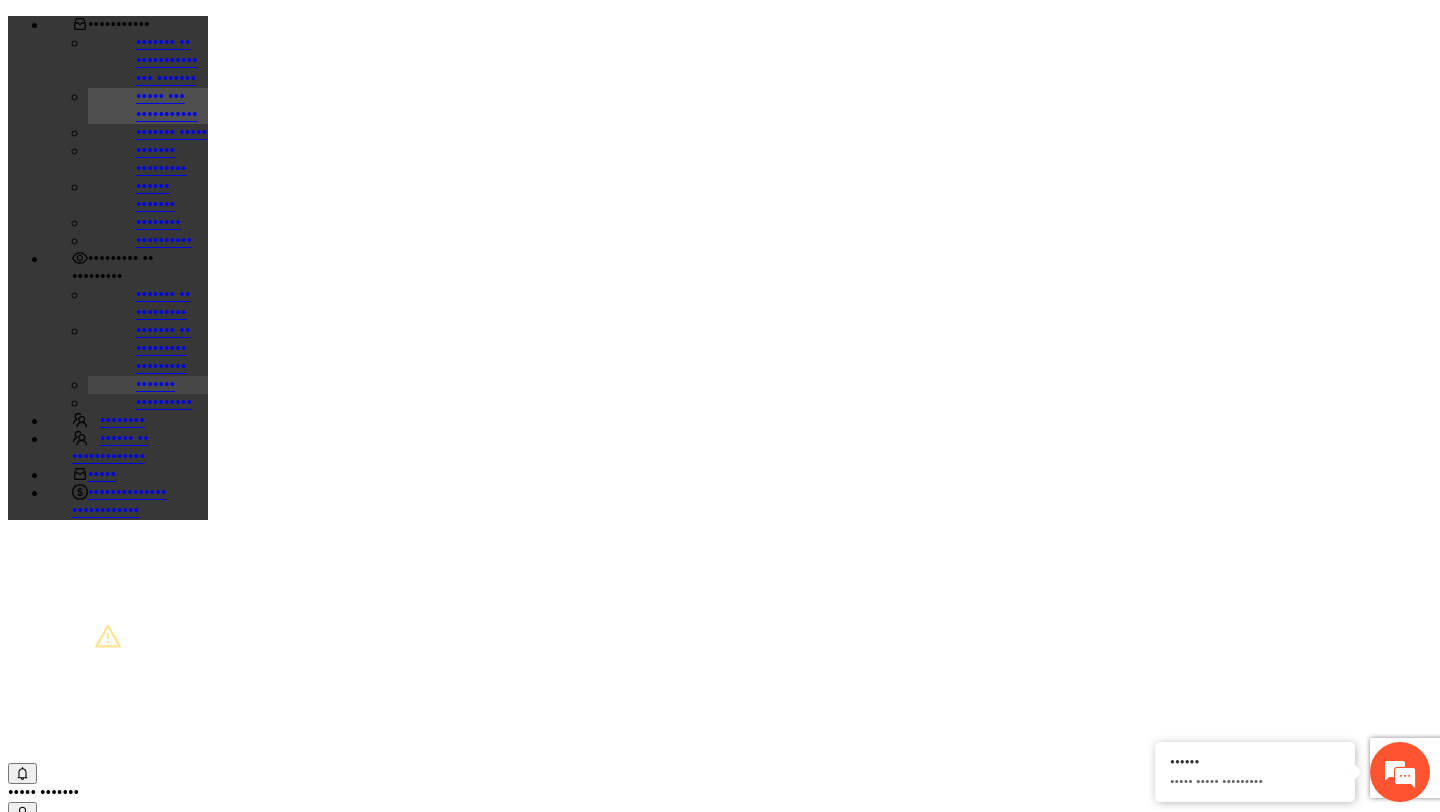 click on "•••••••" at bounding box center [155, 384] 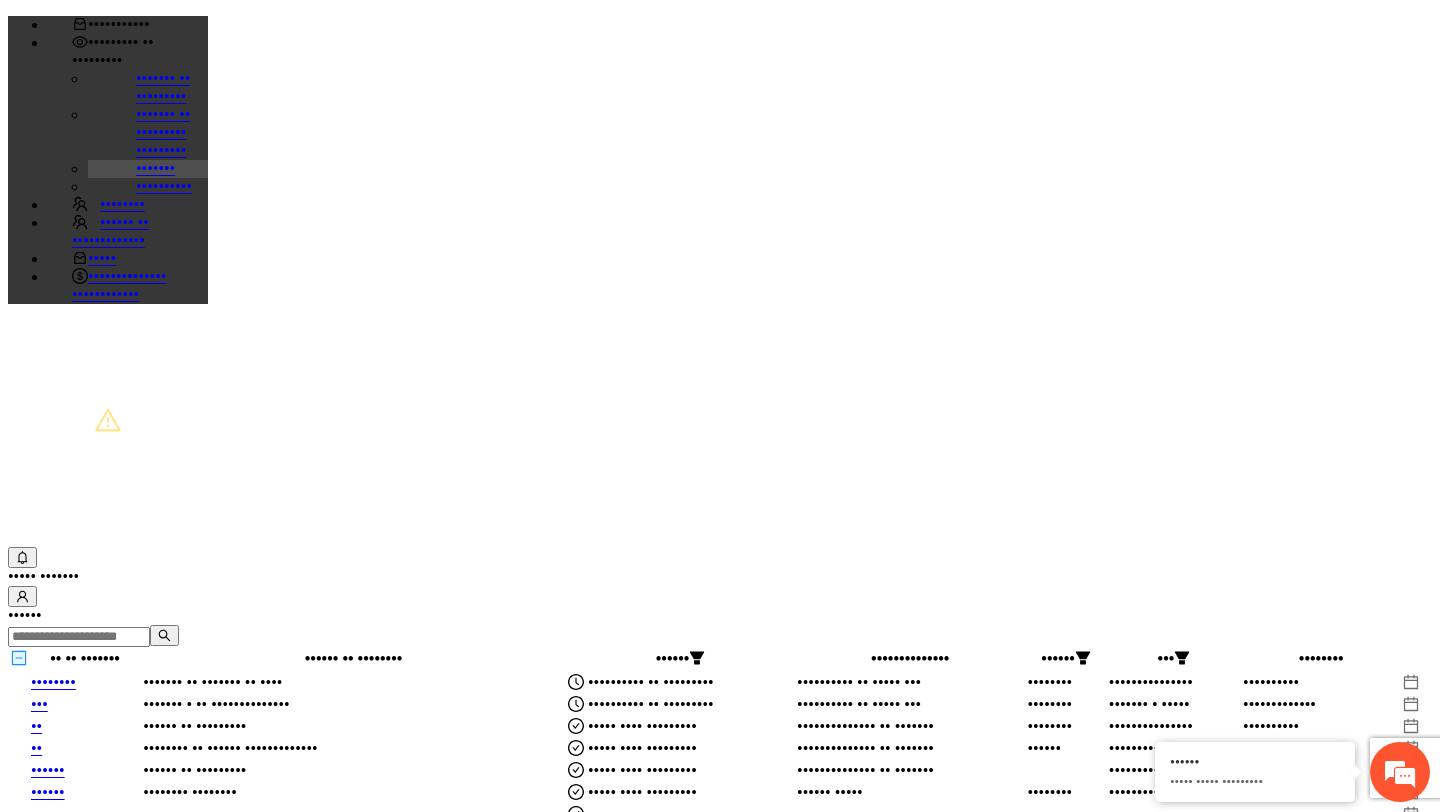 scroll, scrollTop: 0, scrollLeft: 0, axis: both 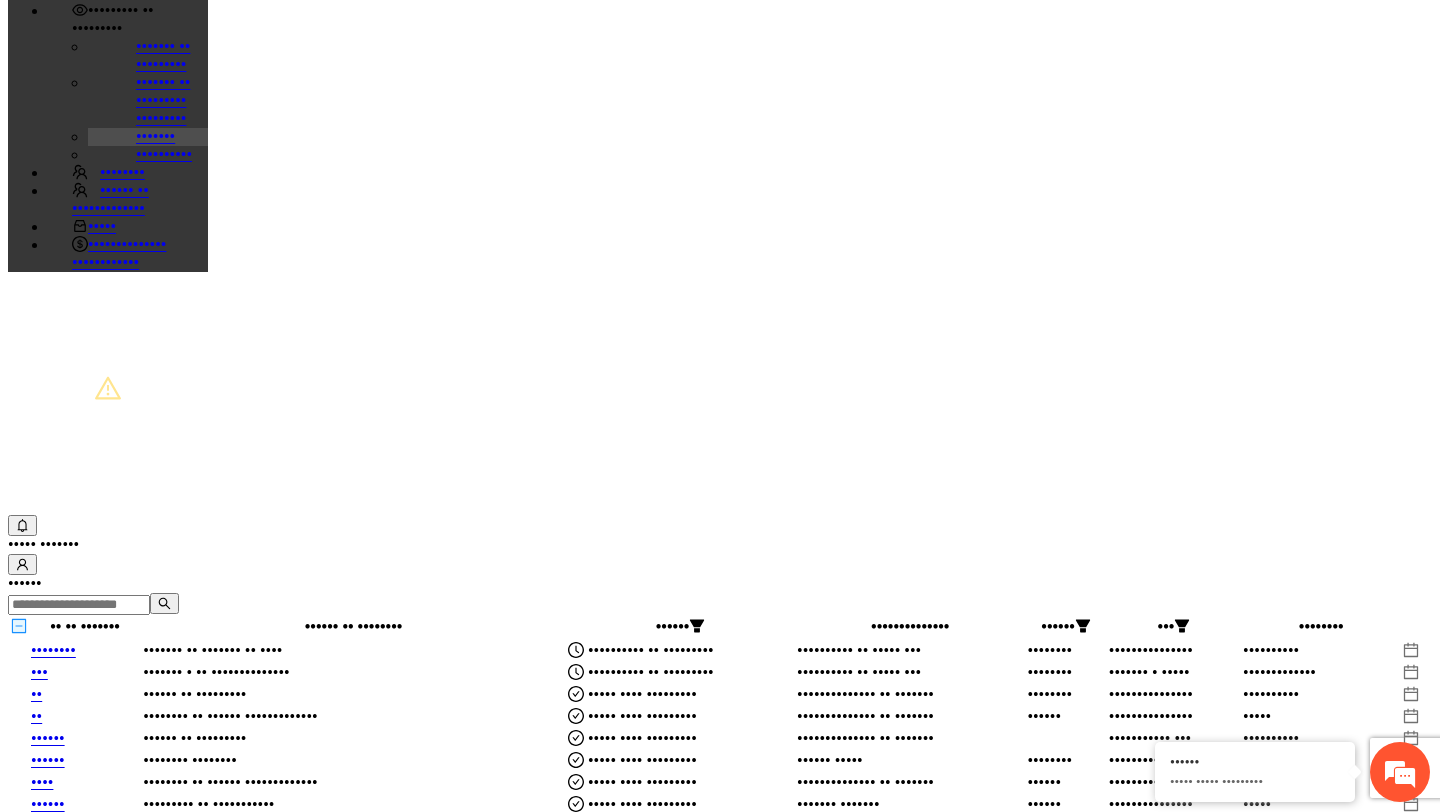 click on "••••••••" at bounding box center [53, 650] 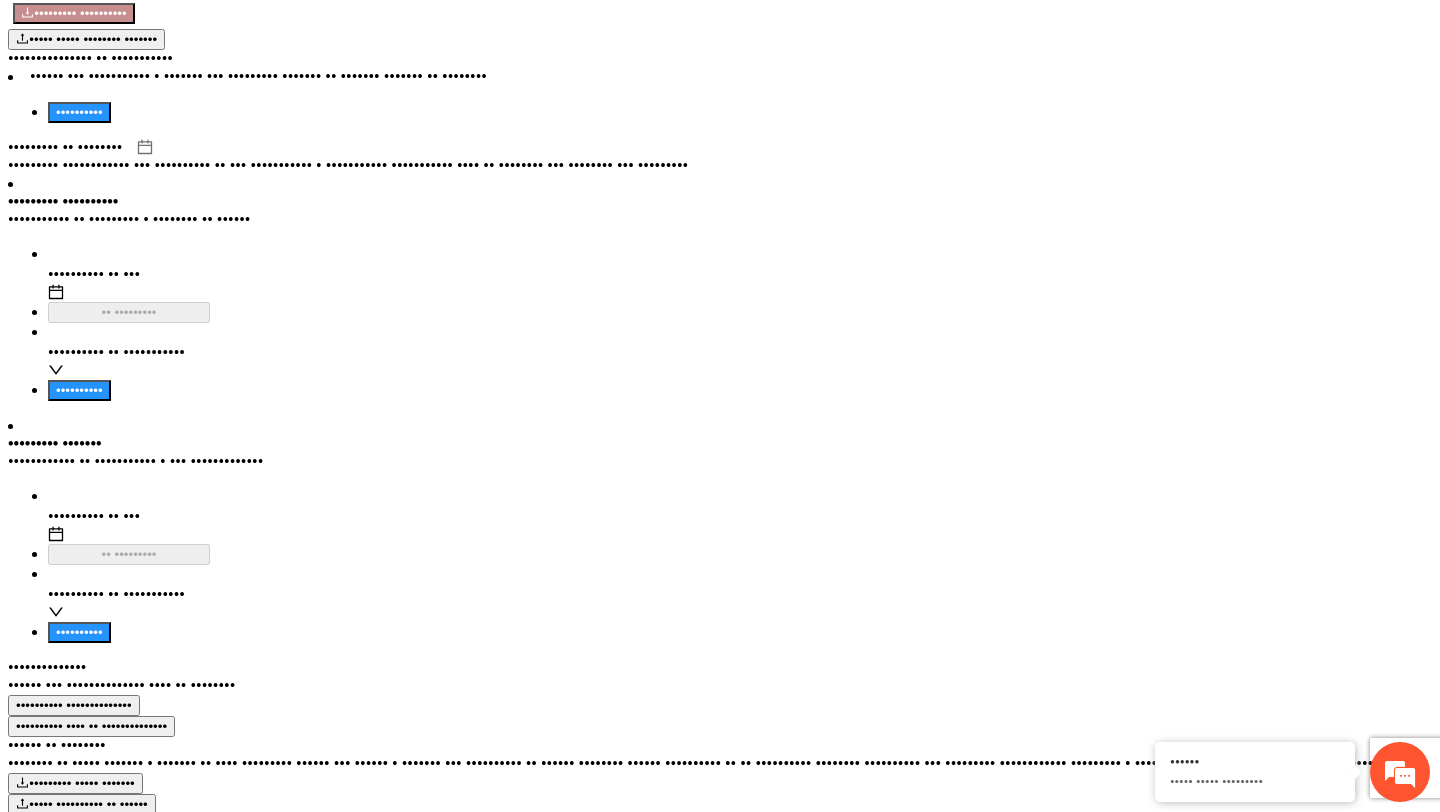 scroll, scrollTop: 1353, scrollLeft: 0, axis: vertical 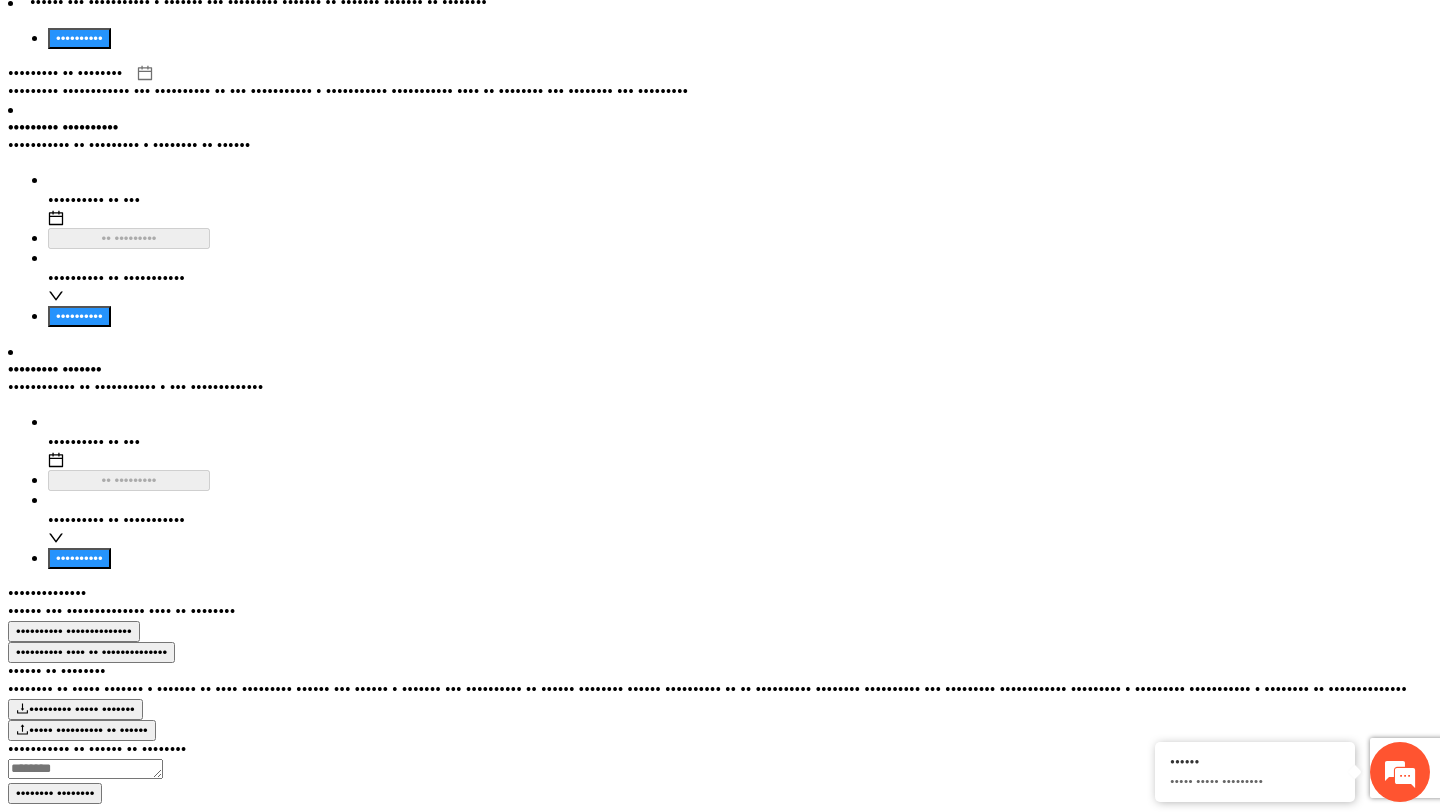 click on "••••••••••" at bounding box center [79, 38] 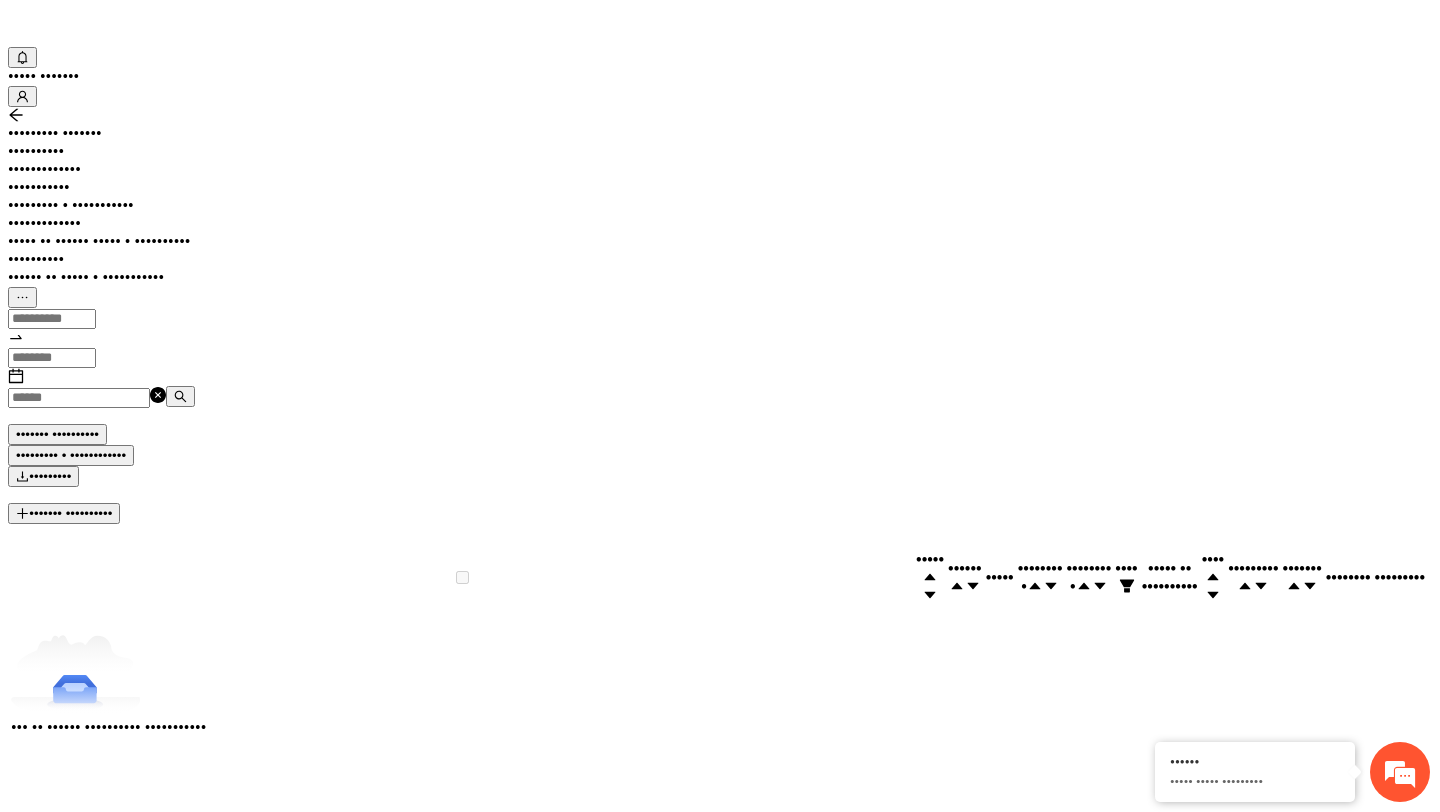 scroll, scrollTop: 0, scrollLeft: 0, axis: both 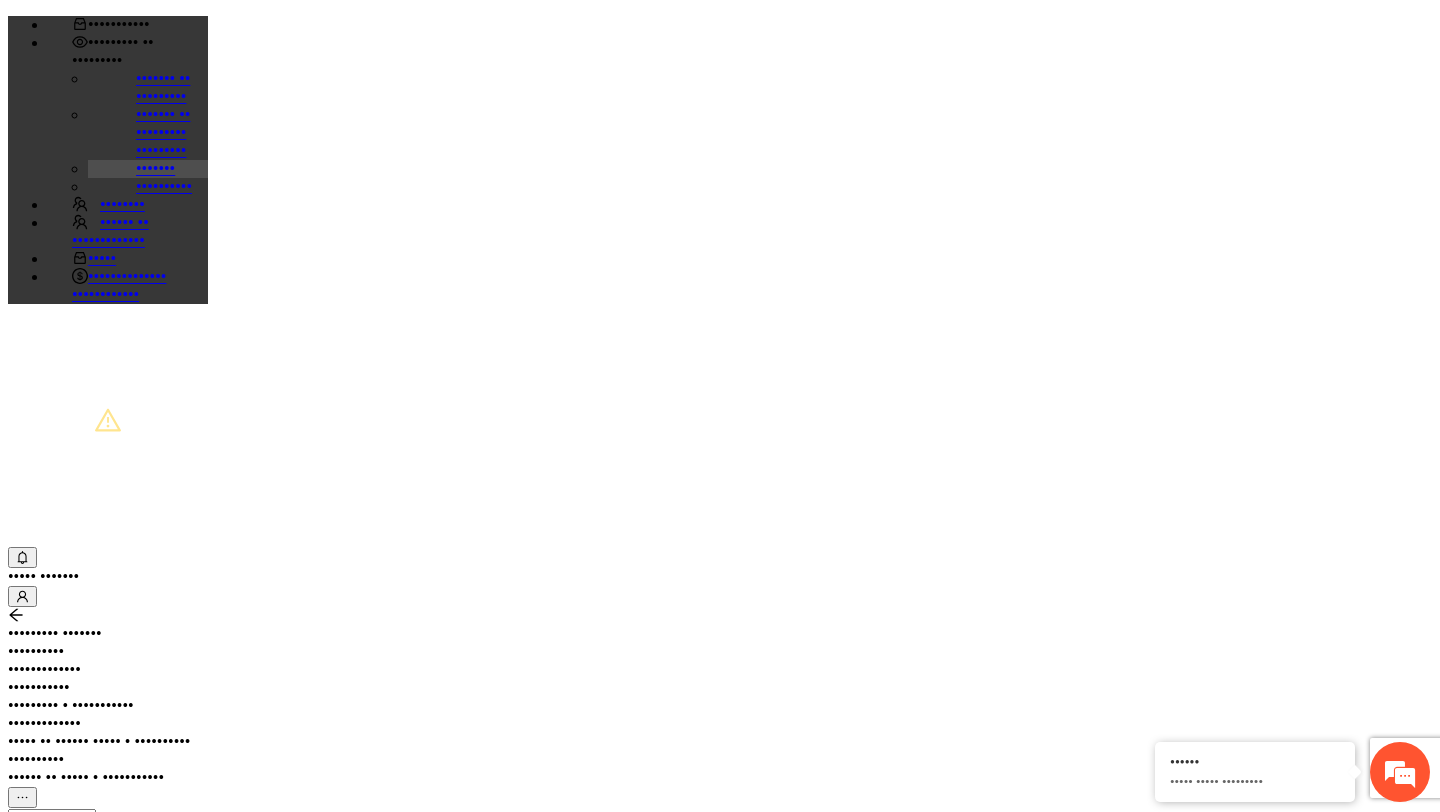 click on "•••••••••••••" at bounding box center (720, 670) 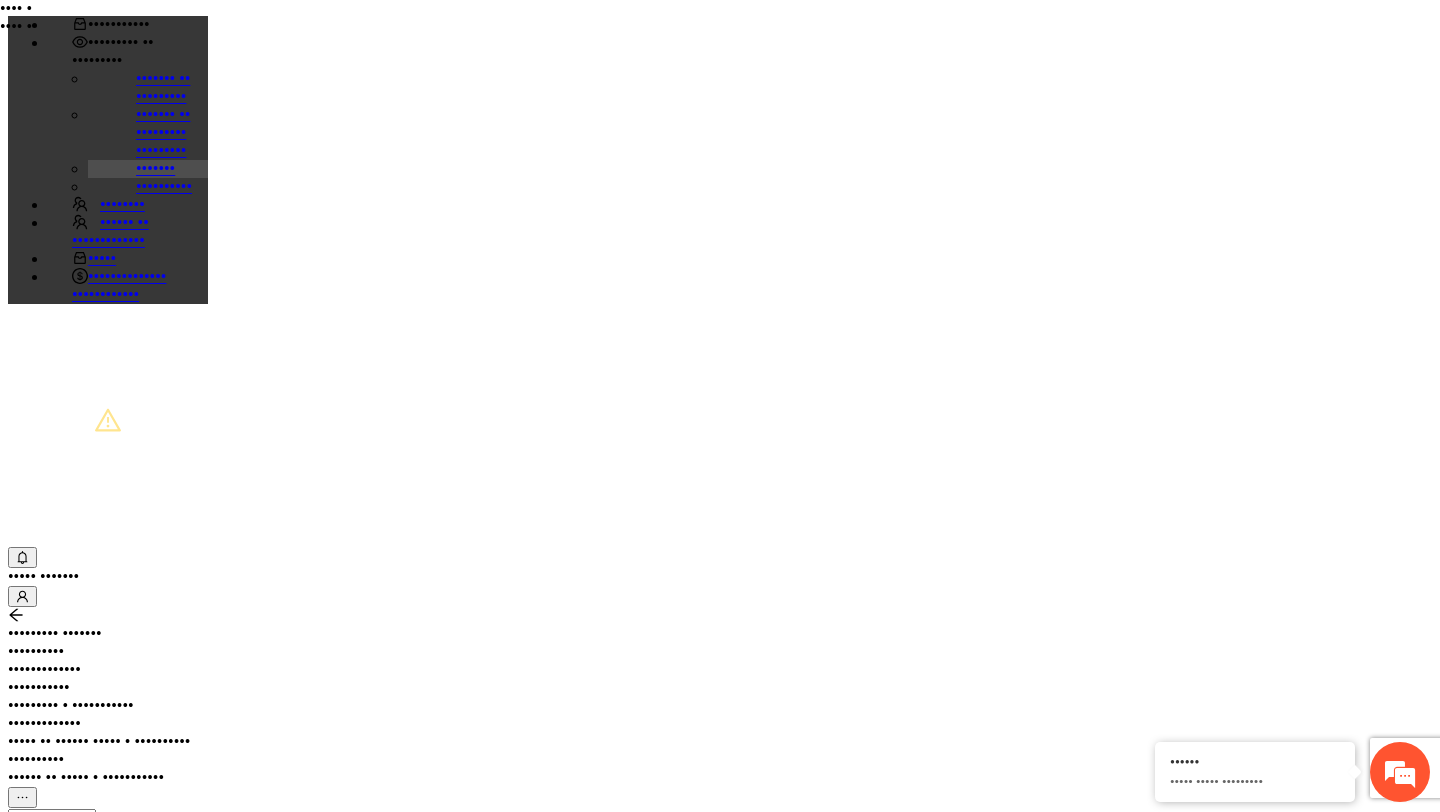 click on "•••• • ••••••••• •••••••• ••• •• ••••••••• •••••••••• ••••• •••••••••• ••••• •••••••••• ••••• •••••••••• •••••           ••••••  • • ••••••• • • •••••  ••••• ••••• •••• •••• •••• •••• • •• • ••••" at bounding box center [720, 1106] 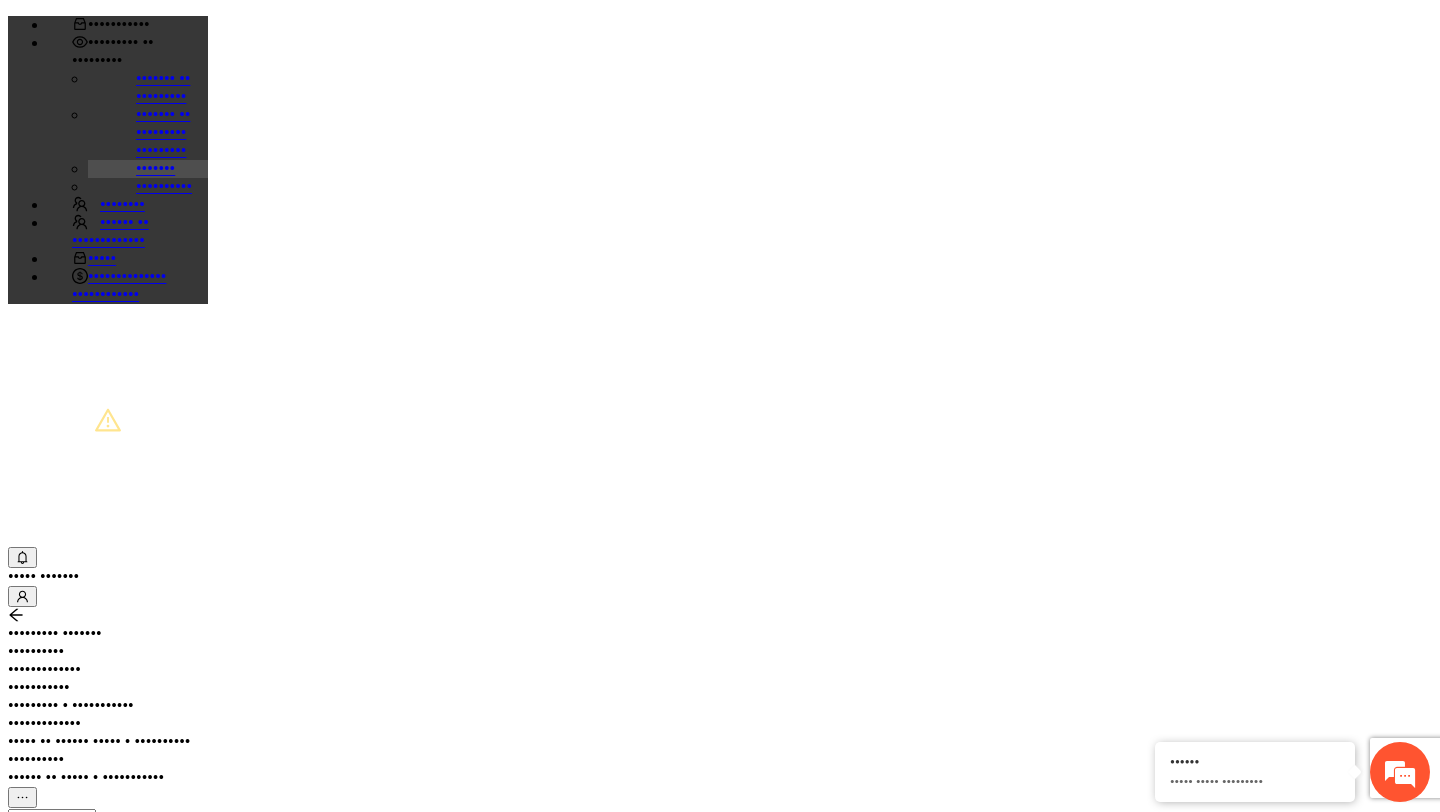 click on "•••••••••••••" at bounding box center (720, 670) 